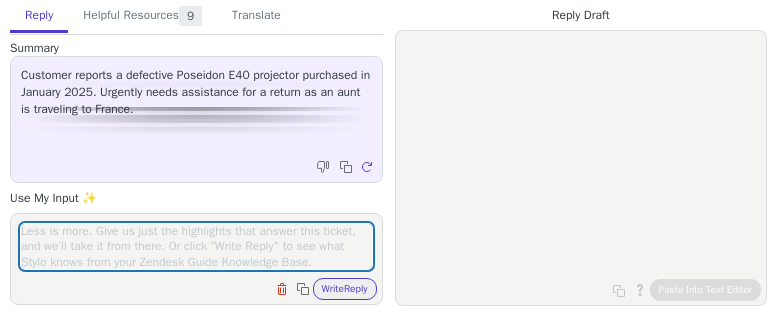 scroll, scrollTop: 0, scrollLeft: 0, axis: both 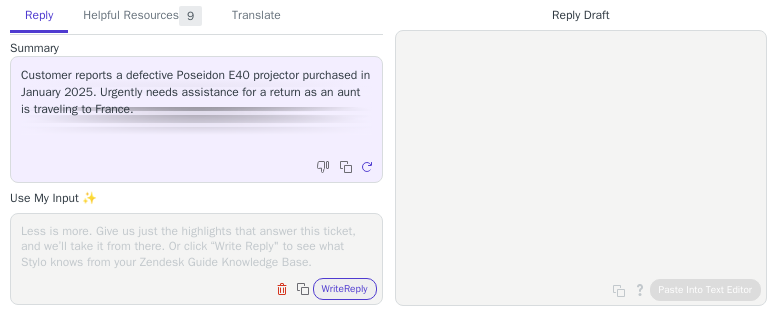 click at bounding box center [196, 246] 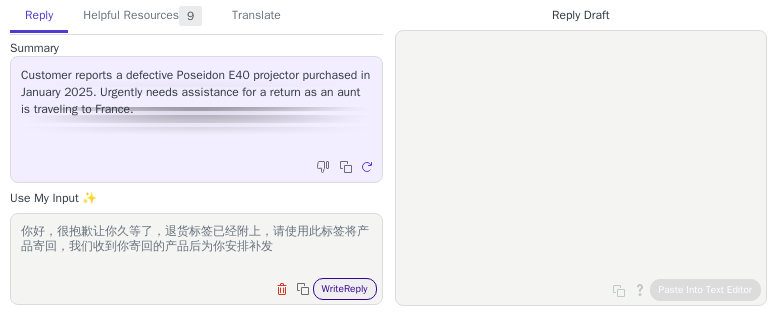 type on "你好，很抱歉让你久等了，退货标签已经附上，请使用此标签将产品寄回，我们收到你寄回的产品后为你安排补发" 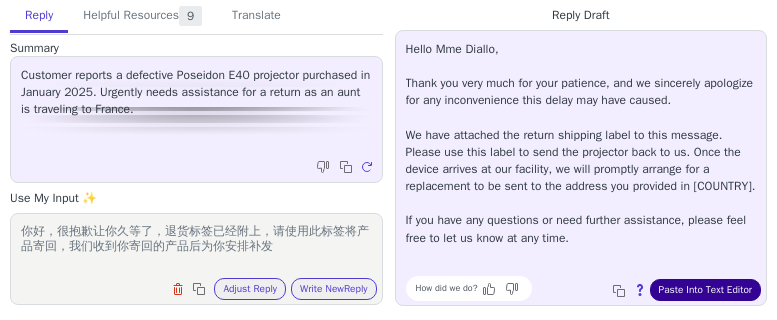 click on "Paste Into Text Editor" at bounding box center [705, 290] 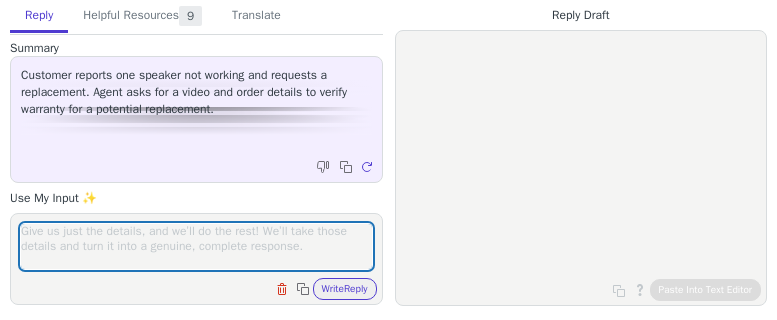 scroll, scrollTop: 0, scrollLeft: 0, axis: both 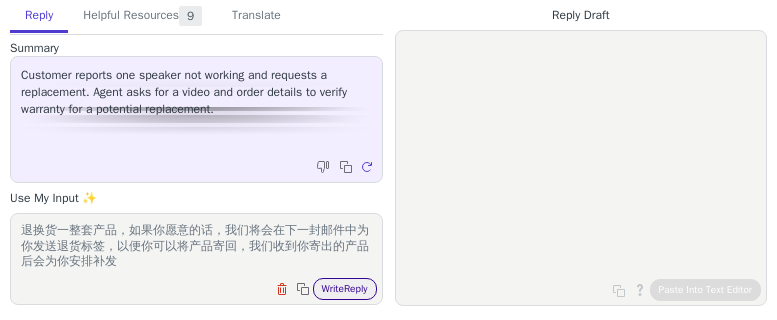 type on "你好，很抱歉，目前我们的环绕箱没有单独的库存，我们可以为你退换货一整套产品，如果你愿意的话，我们将会在下一封邮件中为你发送退货标签，以便你可以将产品寄回，我们收到你寄出的产品后会为你安排补发" 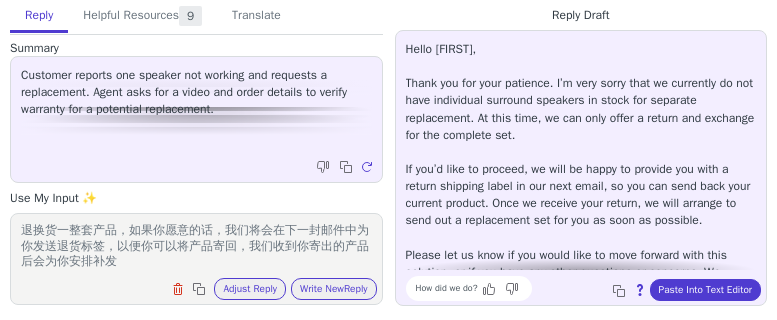 scroll, scrollTop: 97, scrollLeft: 0, axis: vertical 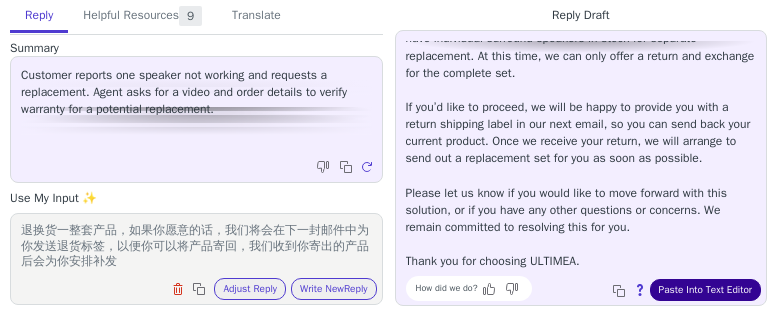 click on "Paste Into Text Editor" at bounding box center [705, 290] 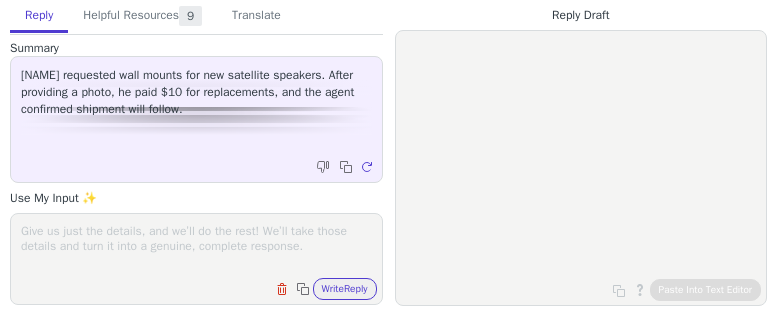 scroll, scrollTop: 0, scrollLeft: 0, axis: both 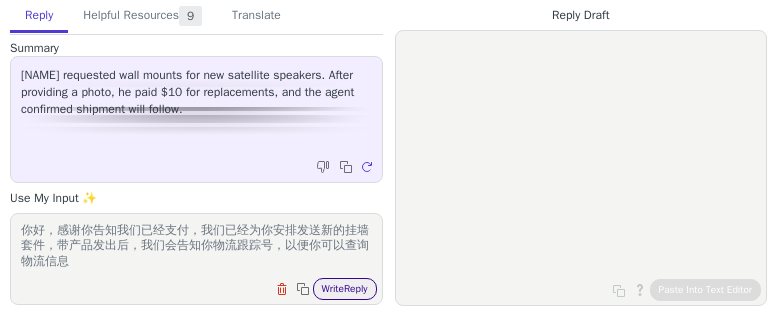 type on "你好，感谢你告知我们已经支付，我们已经为你安排发送新的挂墙套件，带产品发出后，我们会告知你物流跟踪号，以便你可以查询物流信息" 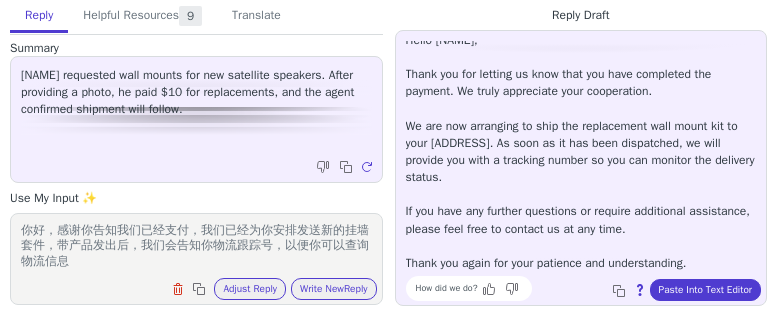 scroll, scrollTop: 11, scrollLeft: 0, axis: vertical 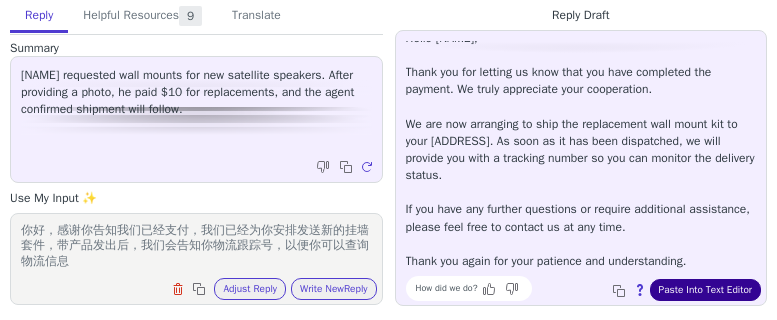 click on "Paste Into Text Editor" at bounding box center [705, 290] 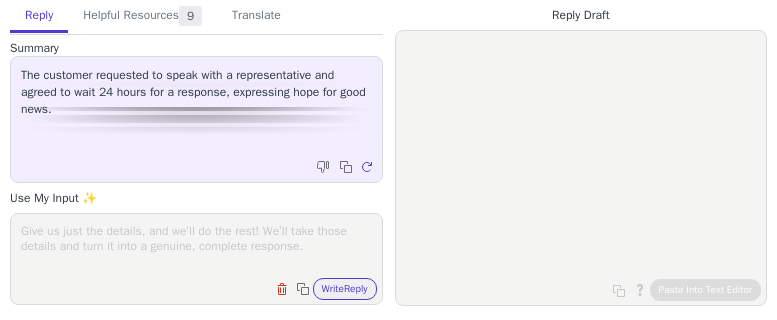scroll, scrollTop: 0, scrollLeft: 0, axis: both 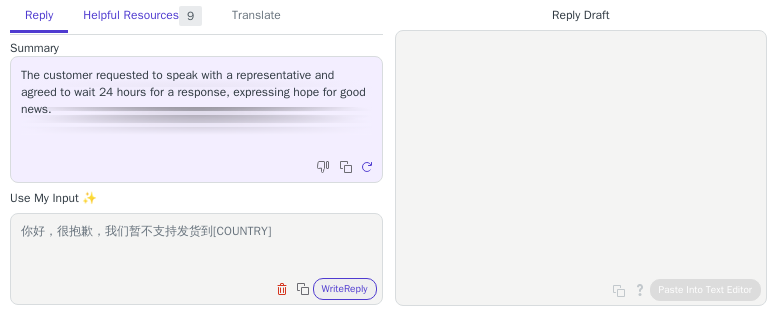 type on "你好，很抱歉，我们暂不支持发货到[COUNTRY]" 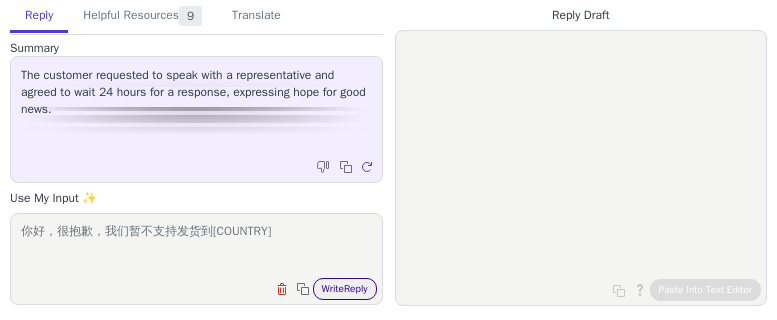 click on "Write  Reply" at bounding box center (345, 289) 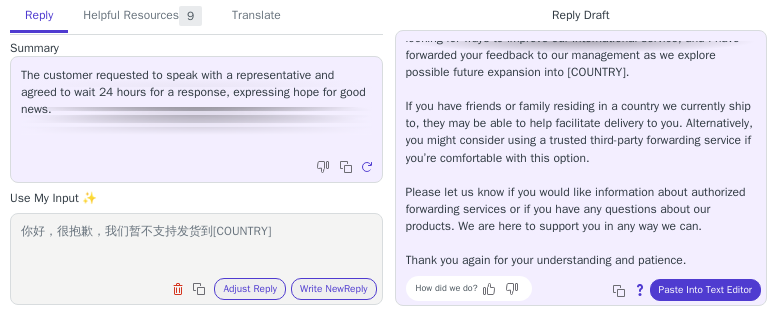 scroll, scrollTop: 251, scrollLeft: 0, axis: vertical 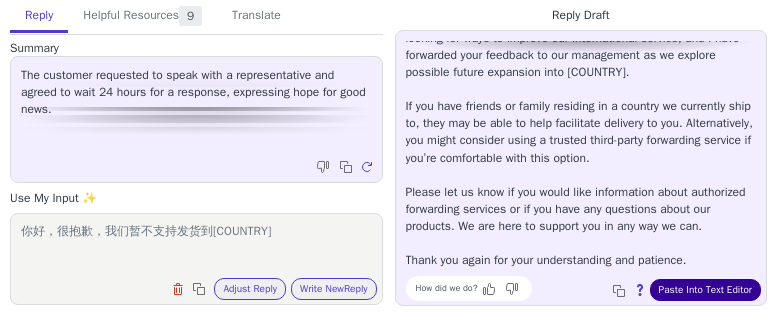 click on "Paste Into Text Editor" at bounding box center [705, 290] 